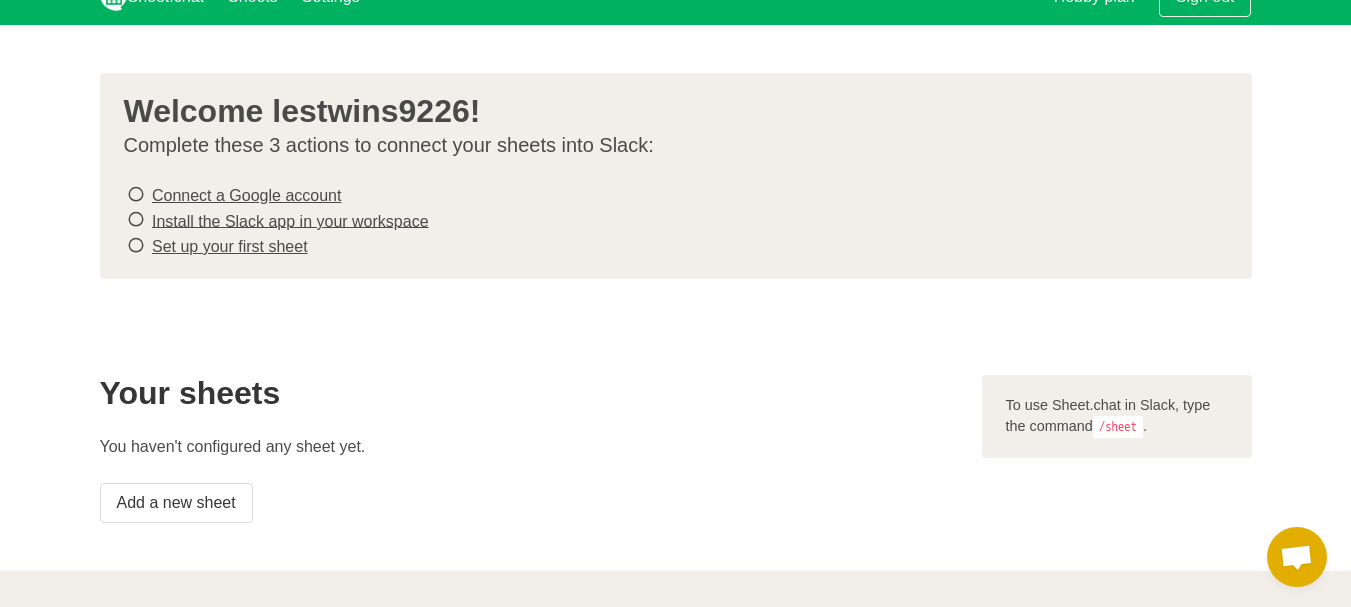 scroll, scrollTop: 33, scrollLeft: 0, axis: vertical 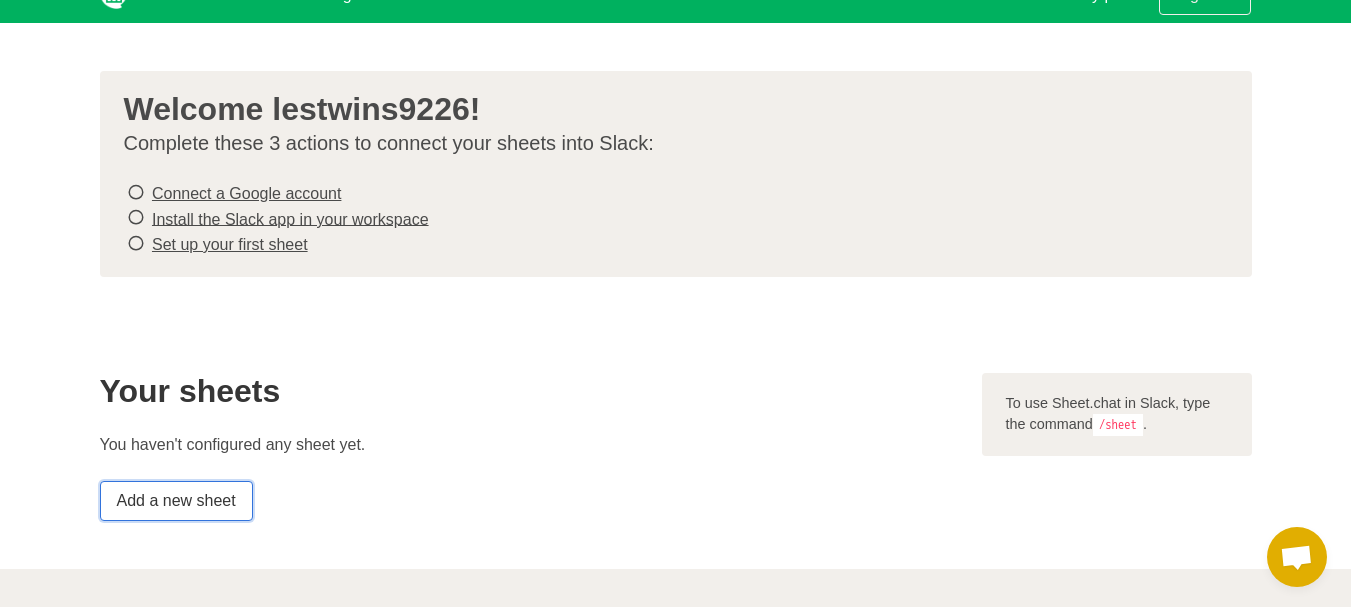 click on "Add a new sheet" at bounding box center (176, 501) 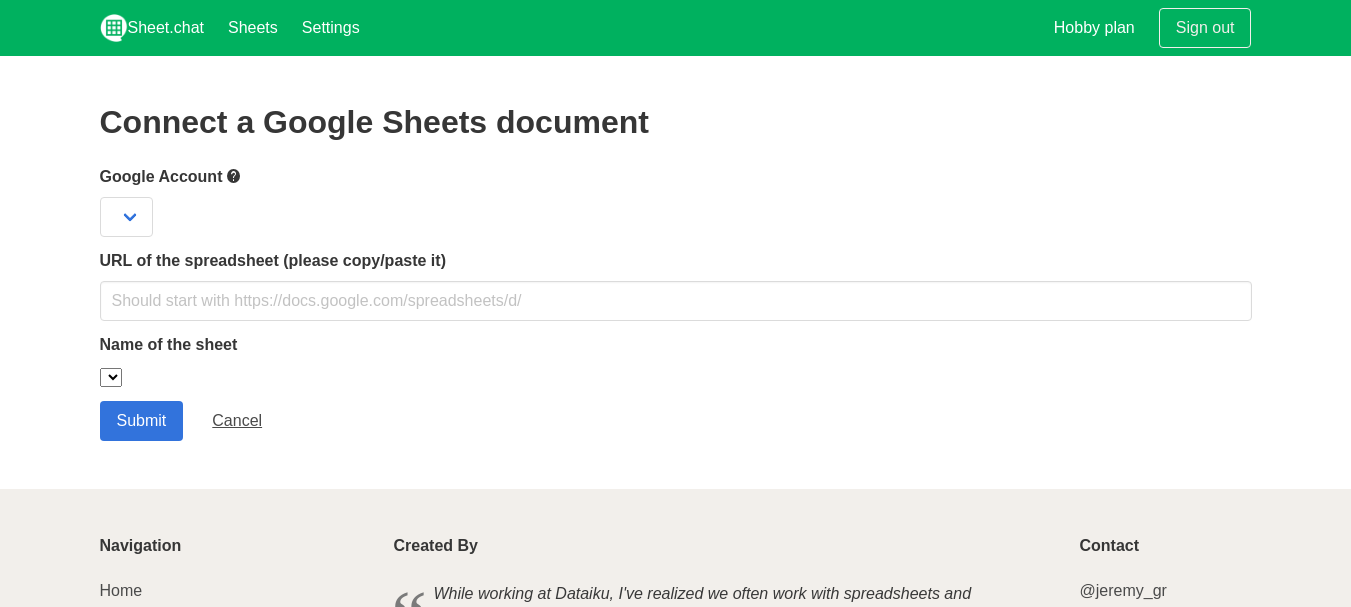 scroll, scrollTop: 0, scrollLeft: 0, axis: both 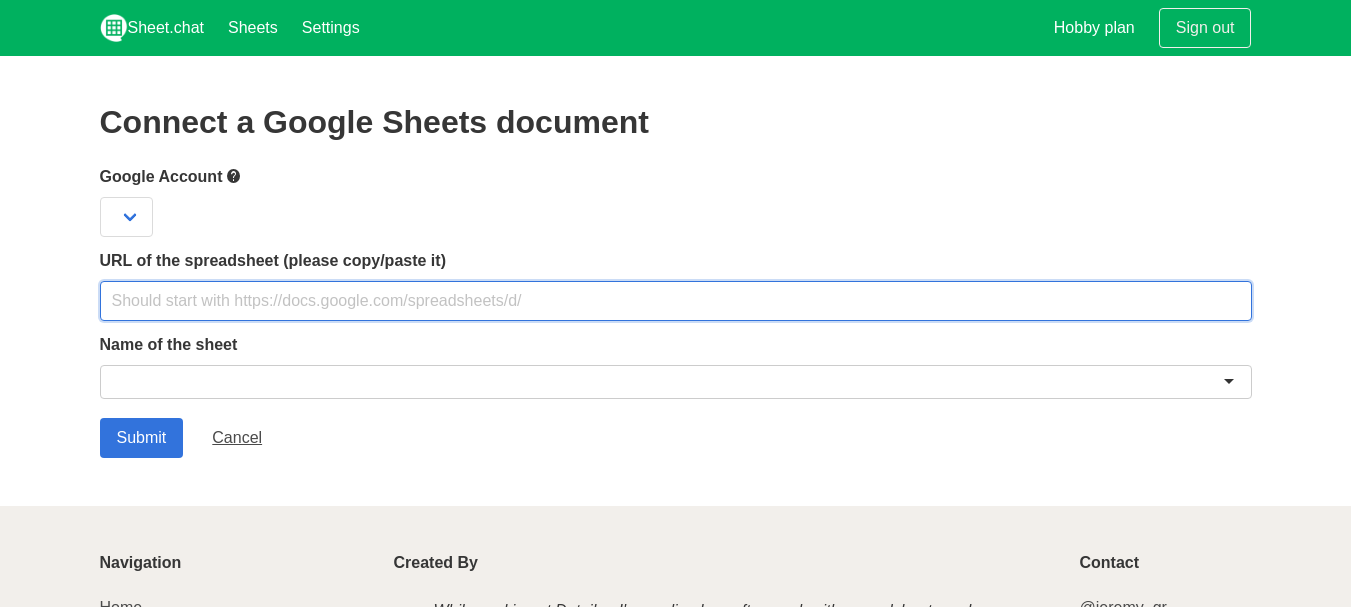 click at bounding box center (676, 301) 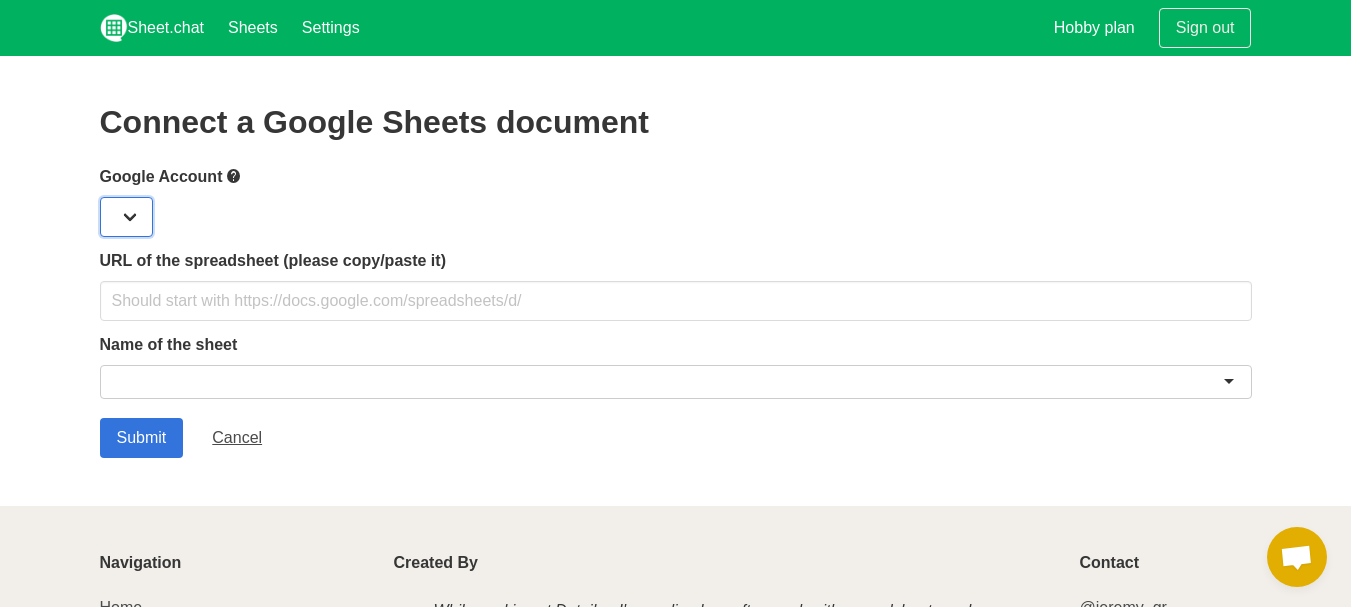 click at bounding box center [126, 217] 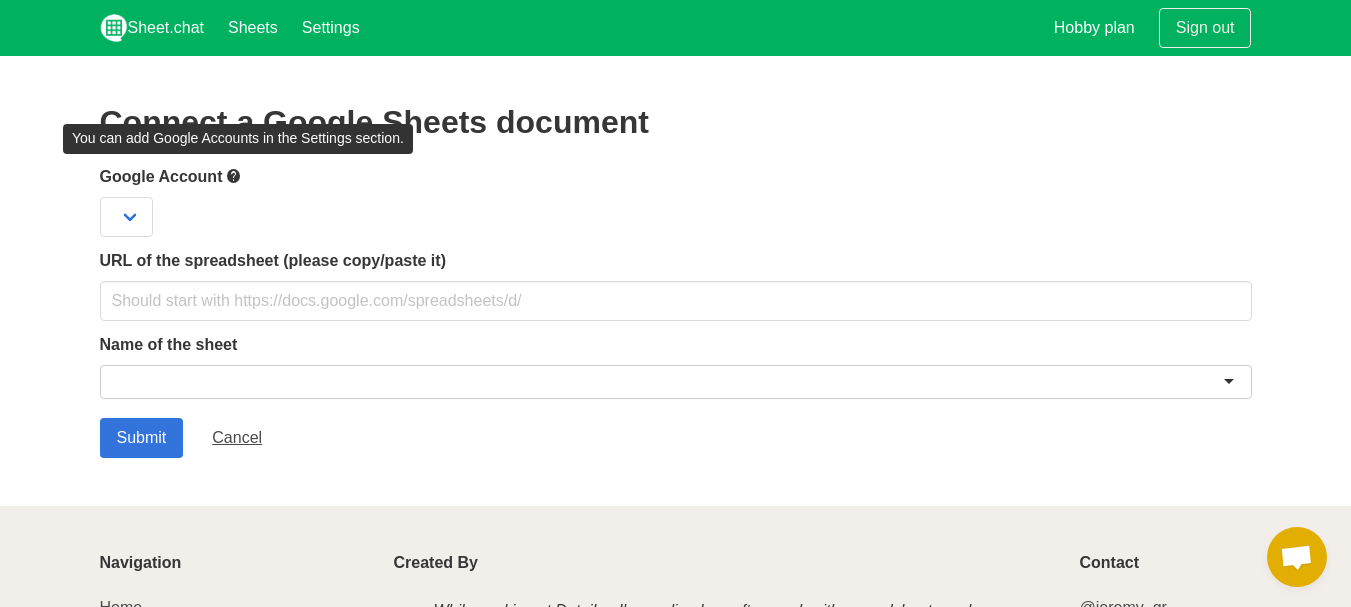 click at bounding box center [234, 176] 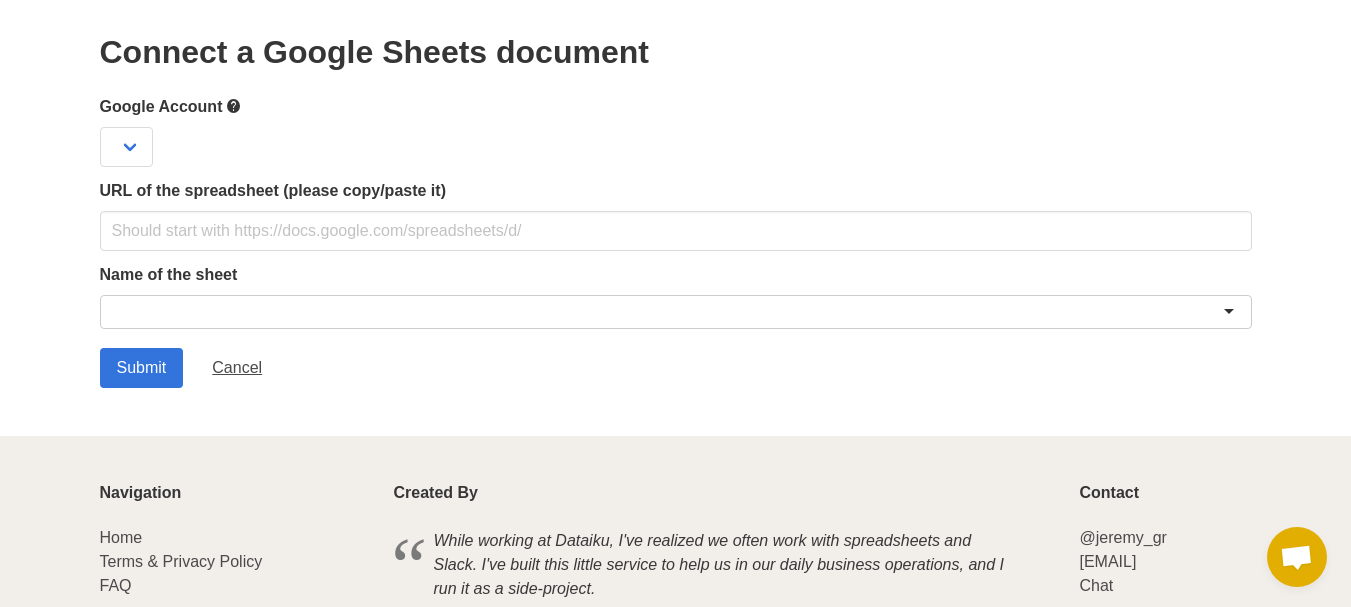 scroll, scrollTop: 49, scrollLeft: 0, axis: vertical 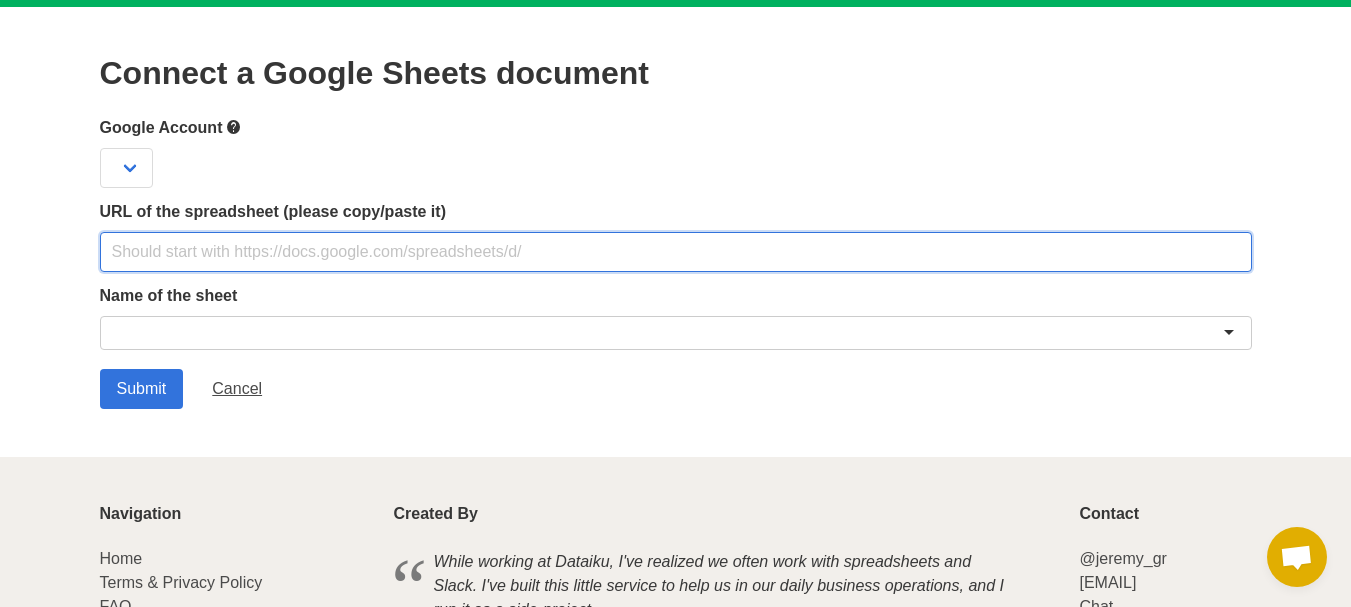 click at bounding box center (676, 252) 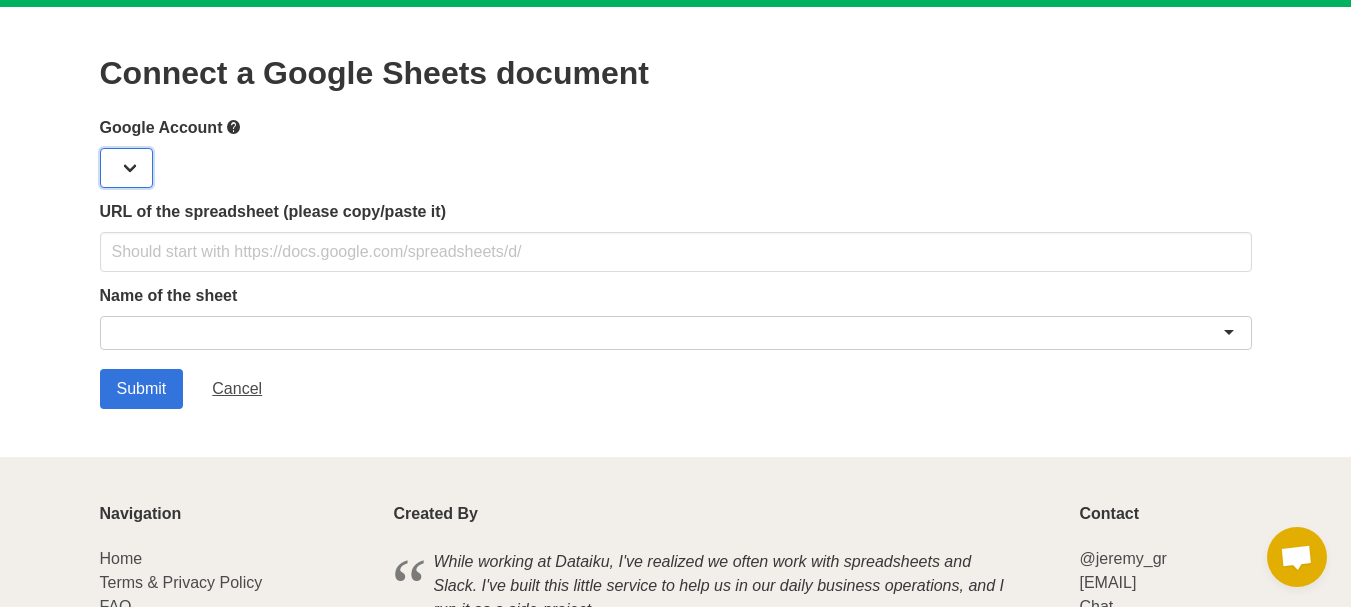click at bounding box center (126, 168) 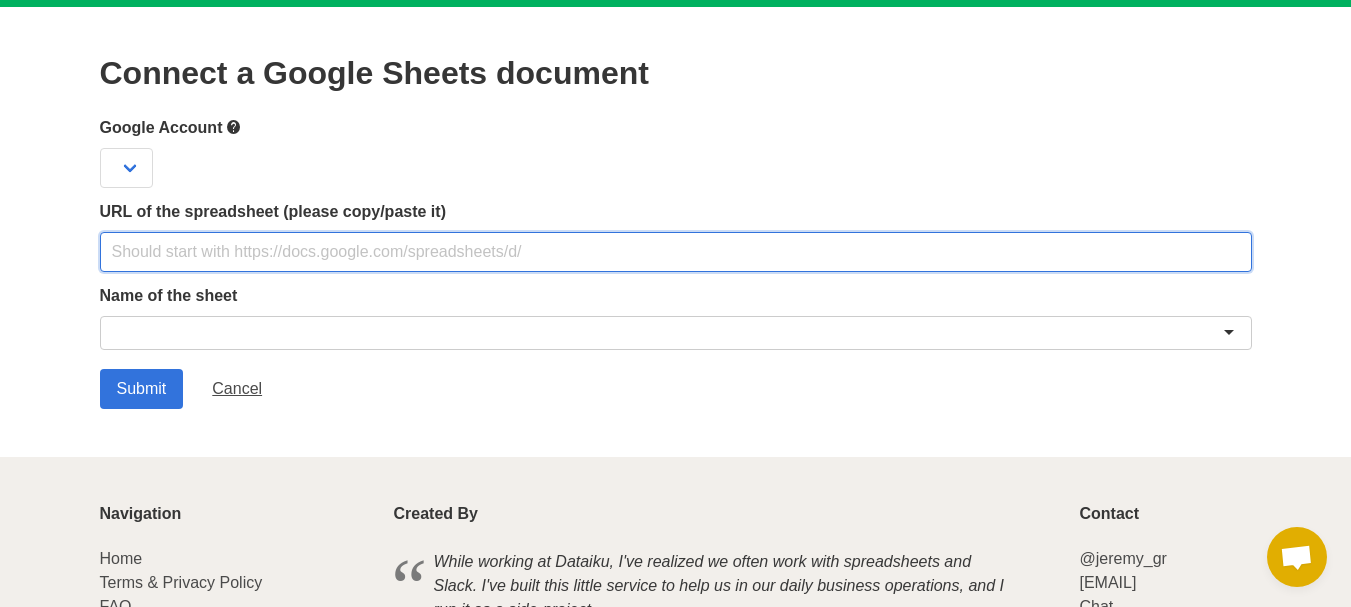 click at bounding box center [676, 252] 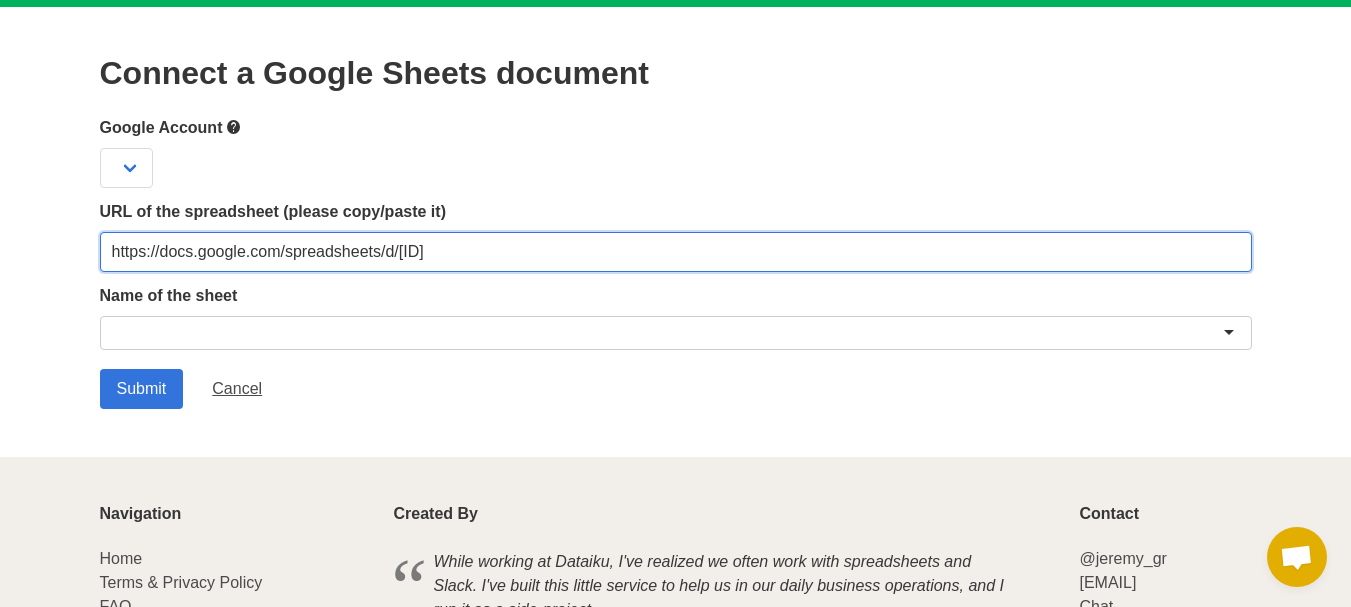 type on "https://docs.google.com/spreadsheets/d/1baaBfFW0CNVple90iK5PYtKTVHnEF1xOQ_5j378BXcI" 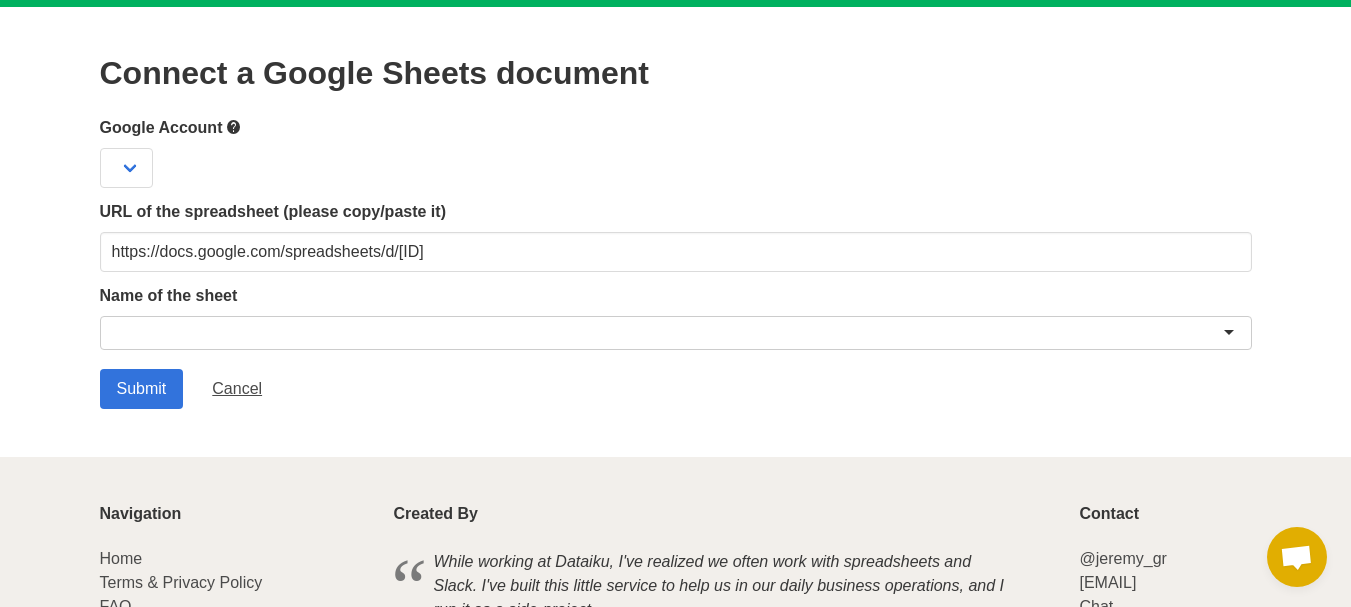 click at bounding box center (676, 333) 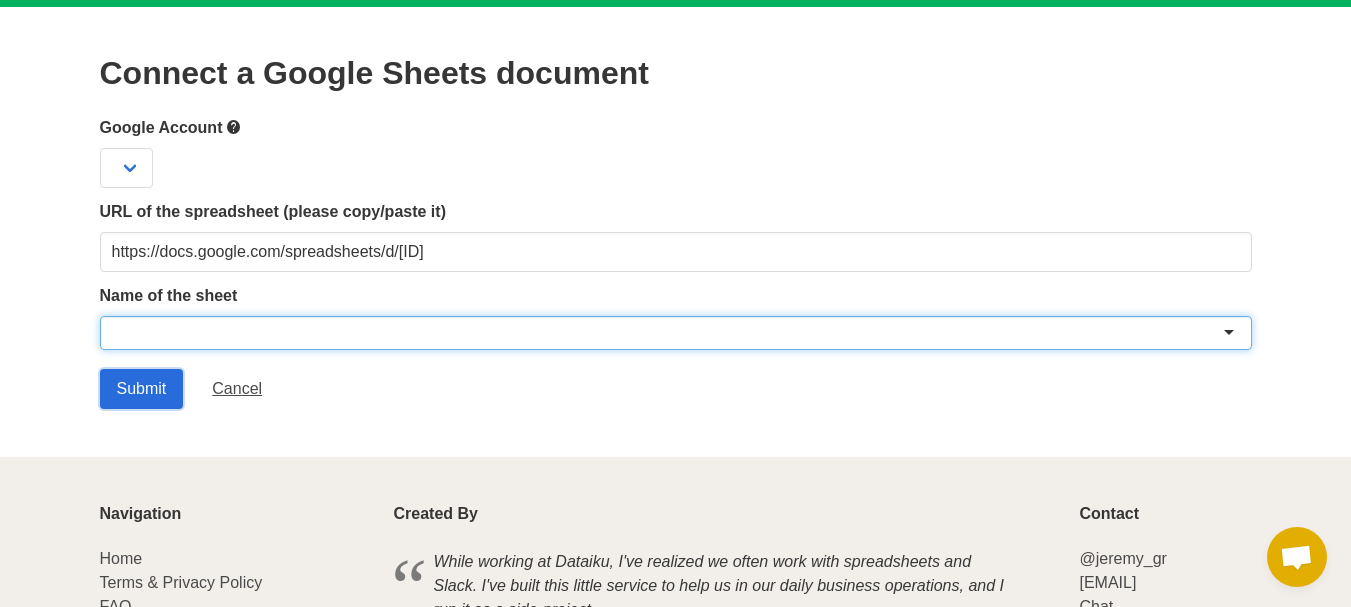 click on "Submit" at bounding box center [142, 389] 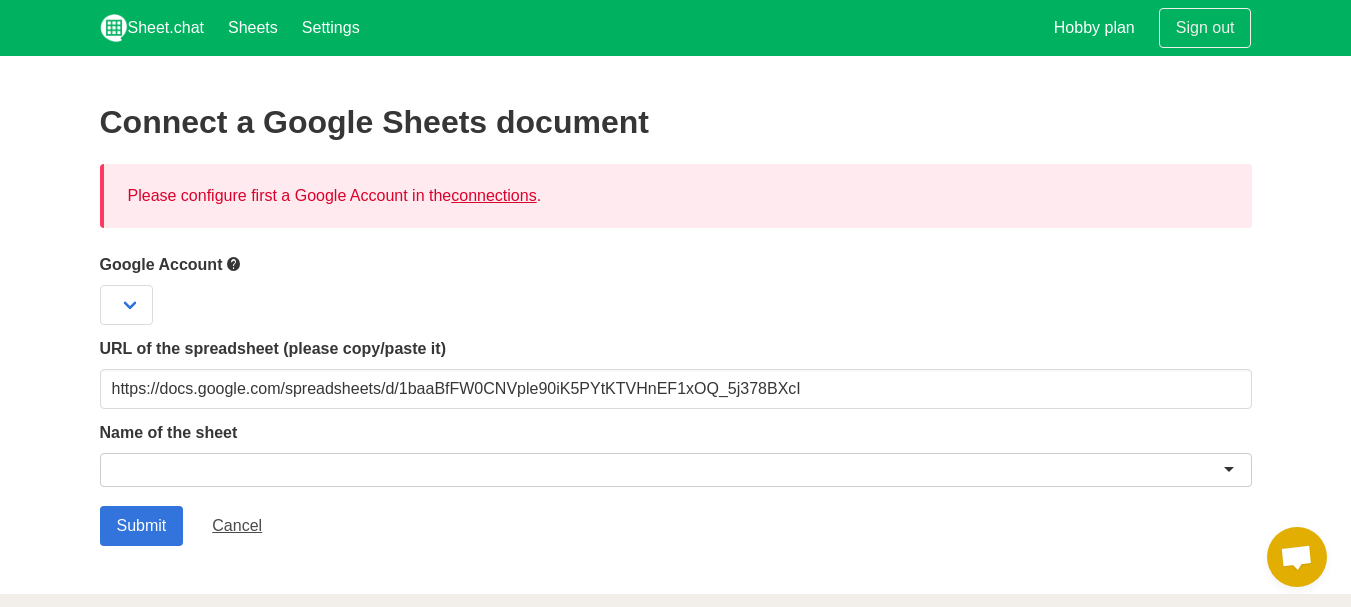 scroll, scrollTop: 0, scrollLeft: 0, axis: both 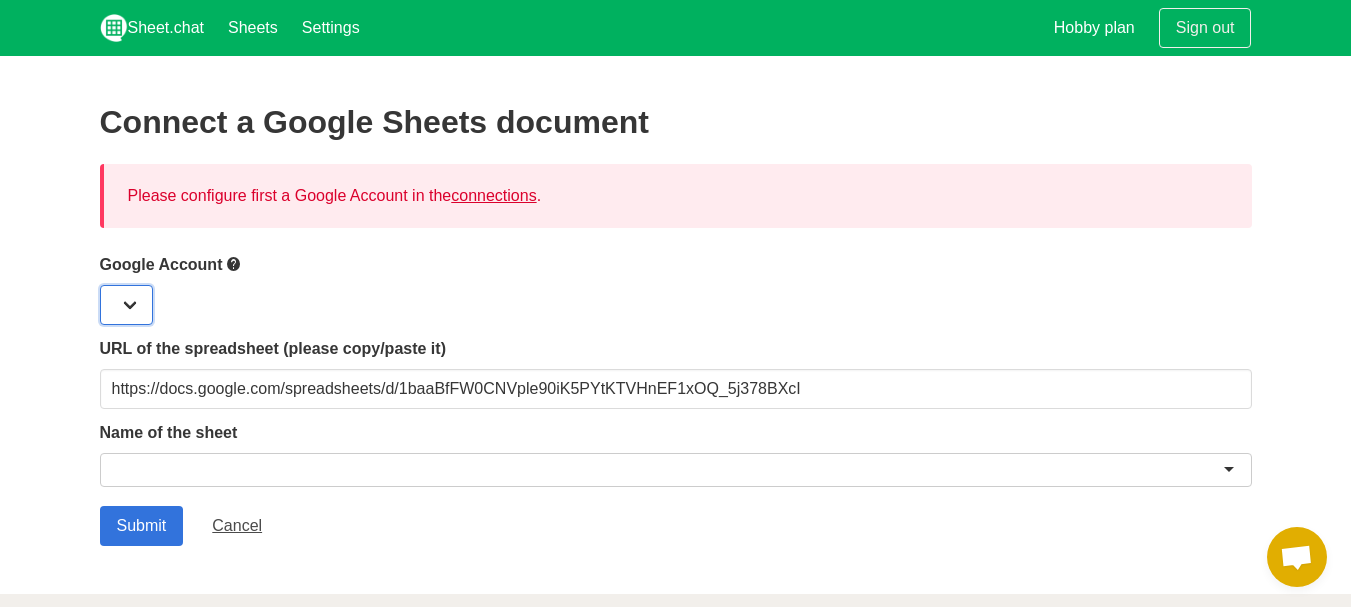 click at bounding box center (126, 305) 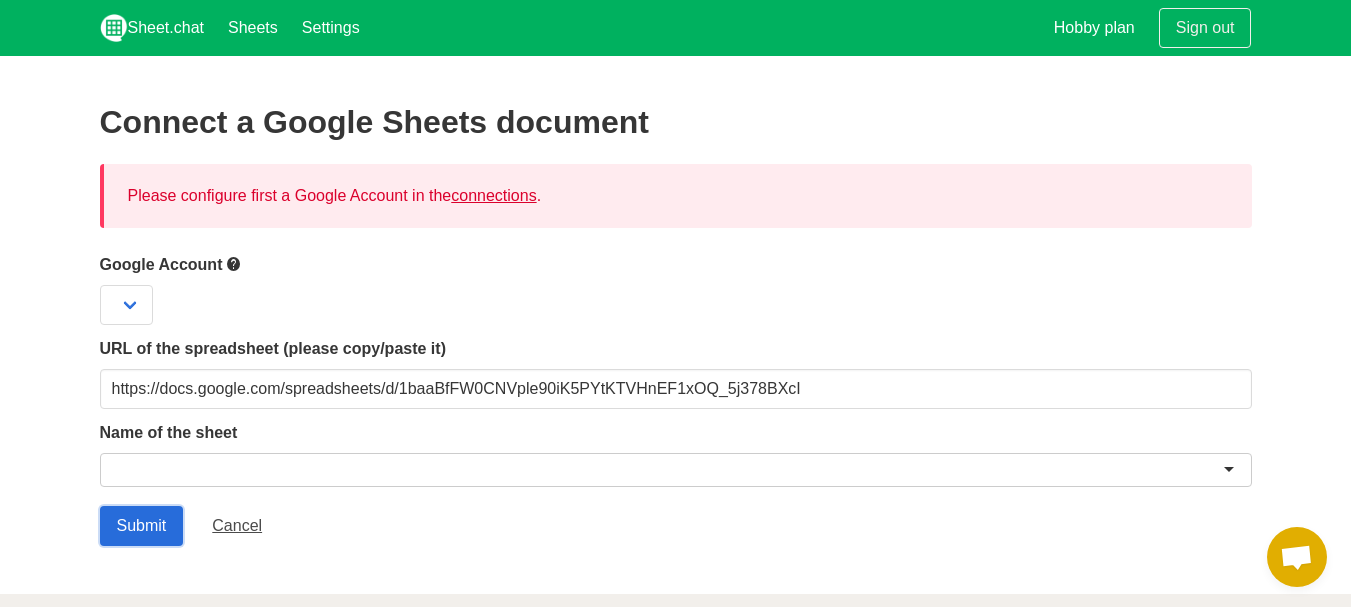 click on "Submit" at bounding box center (142, 526) 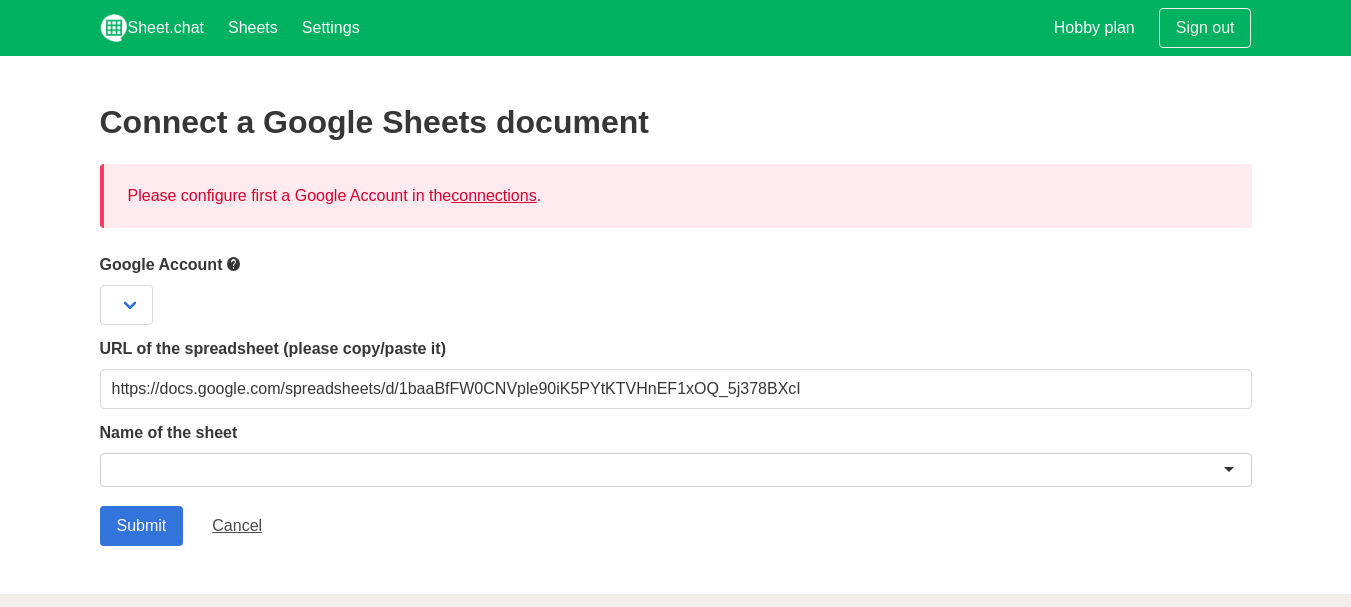 scroll, scrollTop: 0, scrollLeft: 0, axis: both 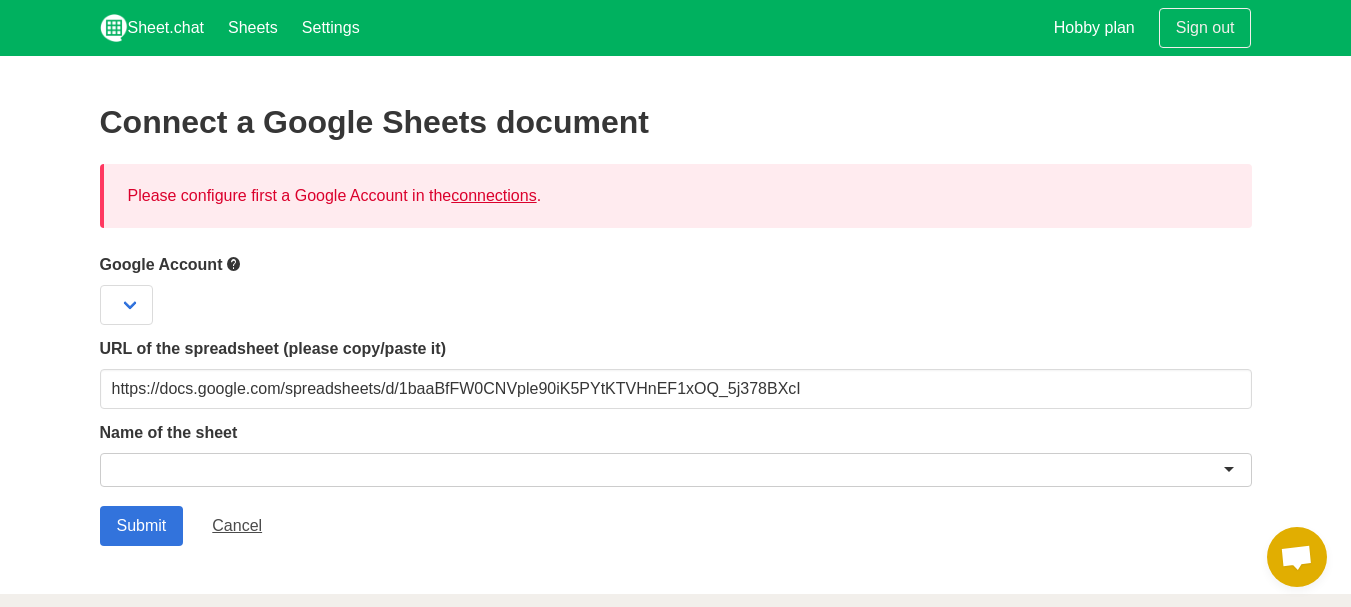 click at bounding box center [676, 470] 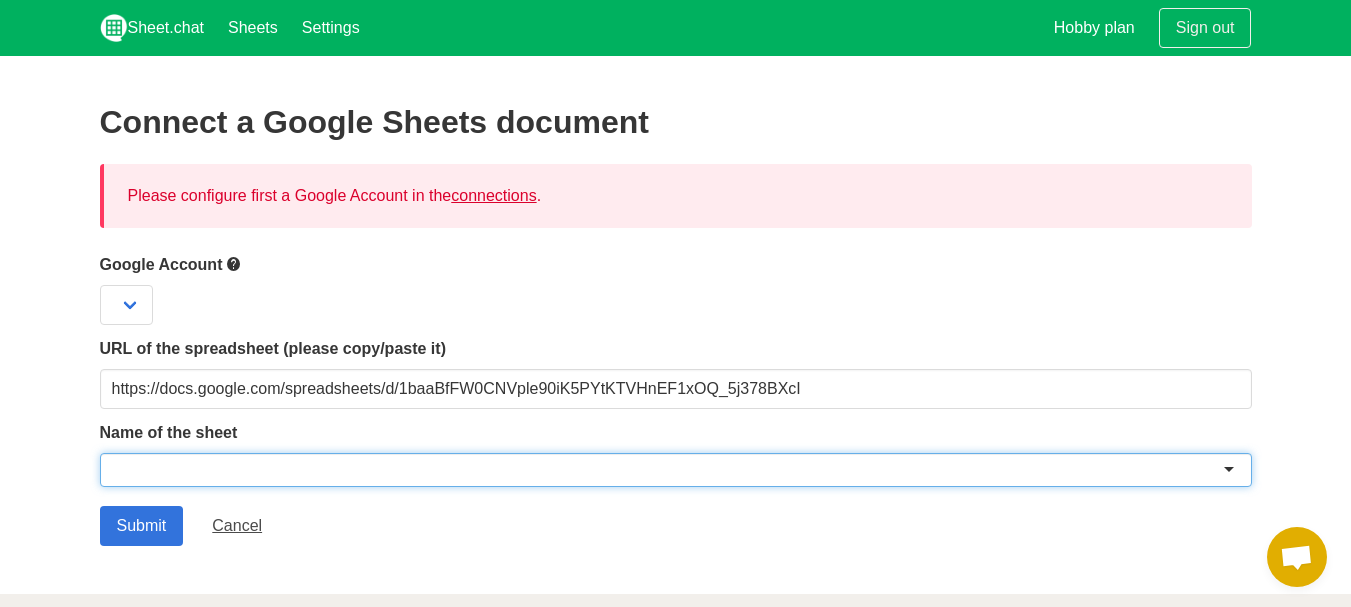 click on "connections" at bounding box center (493, 195) 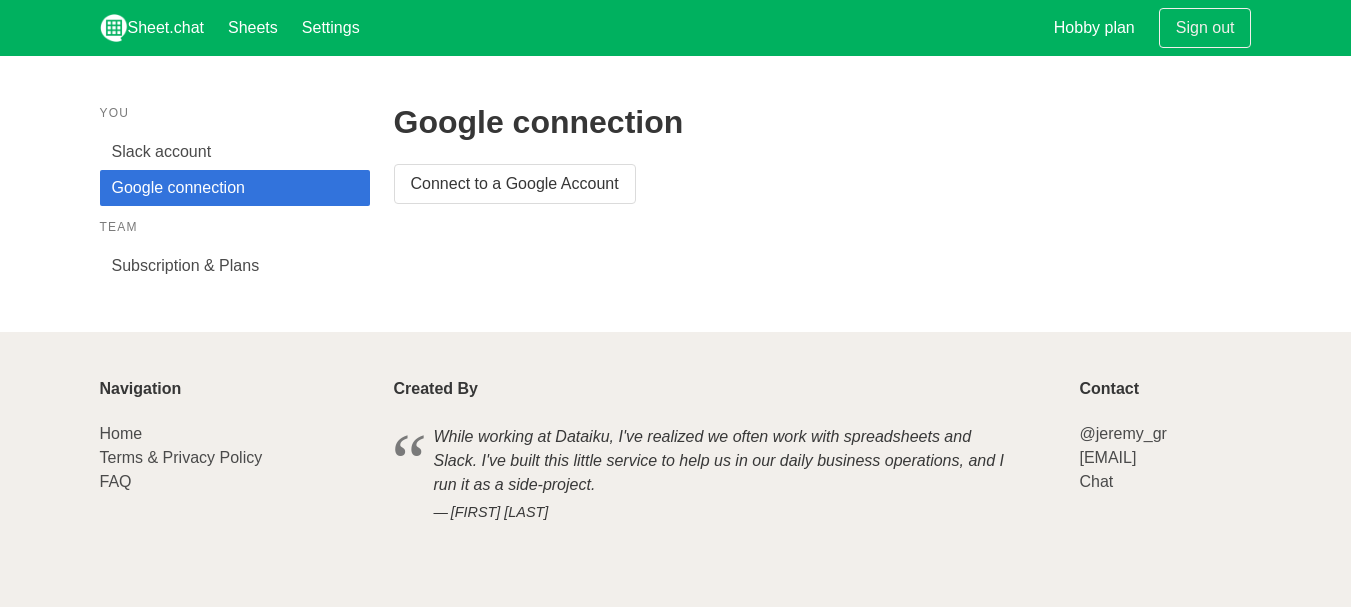 scroll, scrollTop: 0, scrollLeft: 0, axis: both 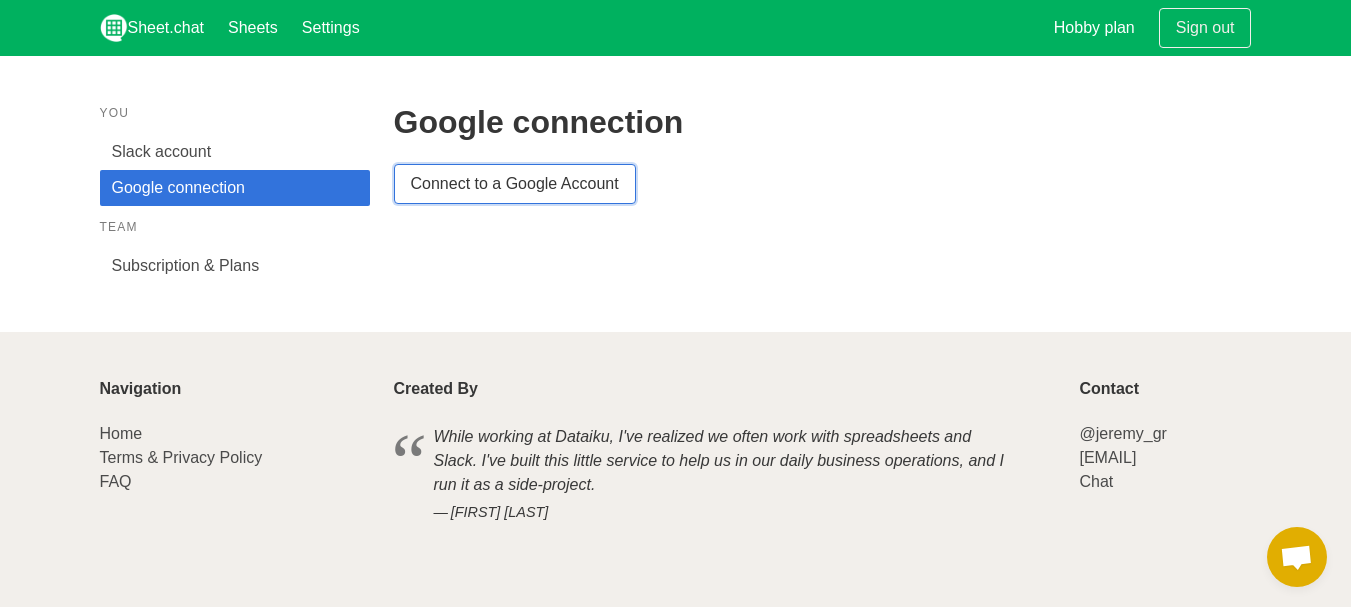 click on "Connect to a Google Account" at bounding box center (515, 184) 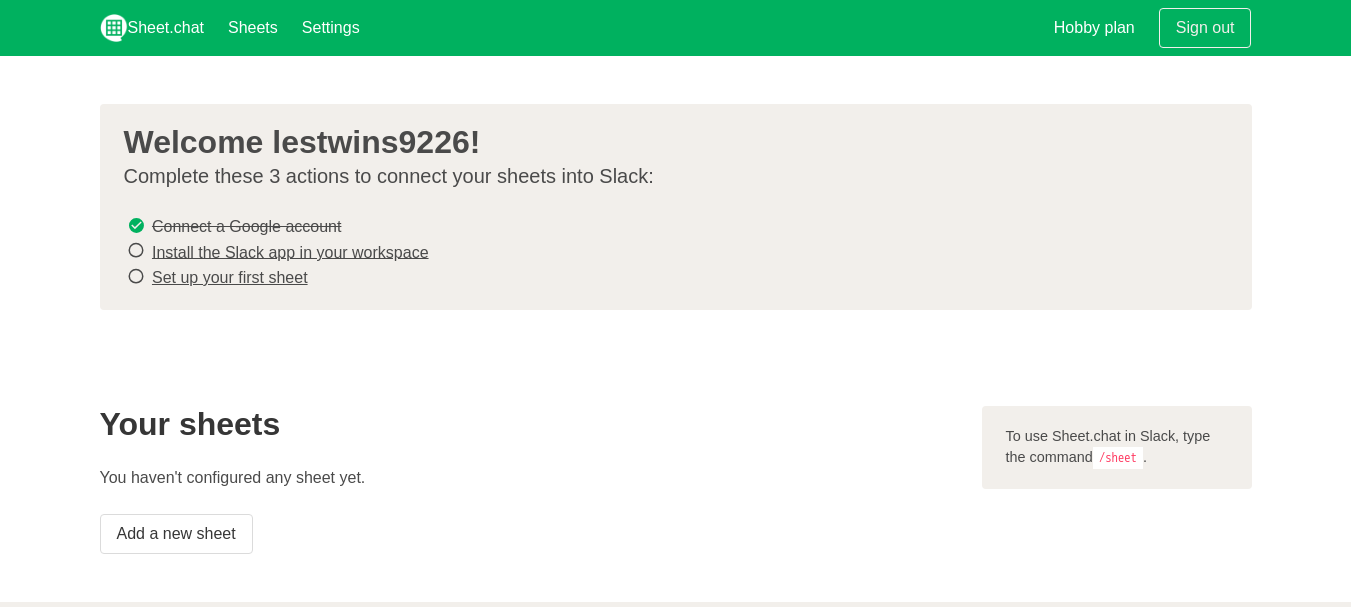 scroll, scrollTop: 0, scrollLeft: 0, axis: both 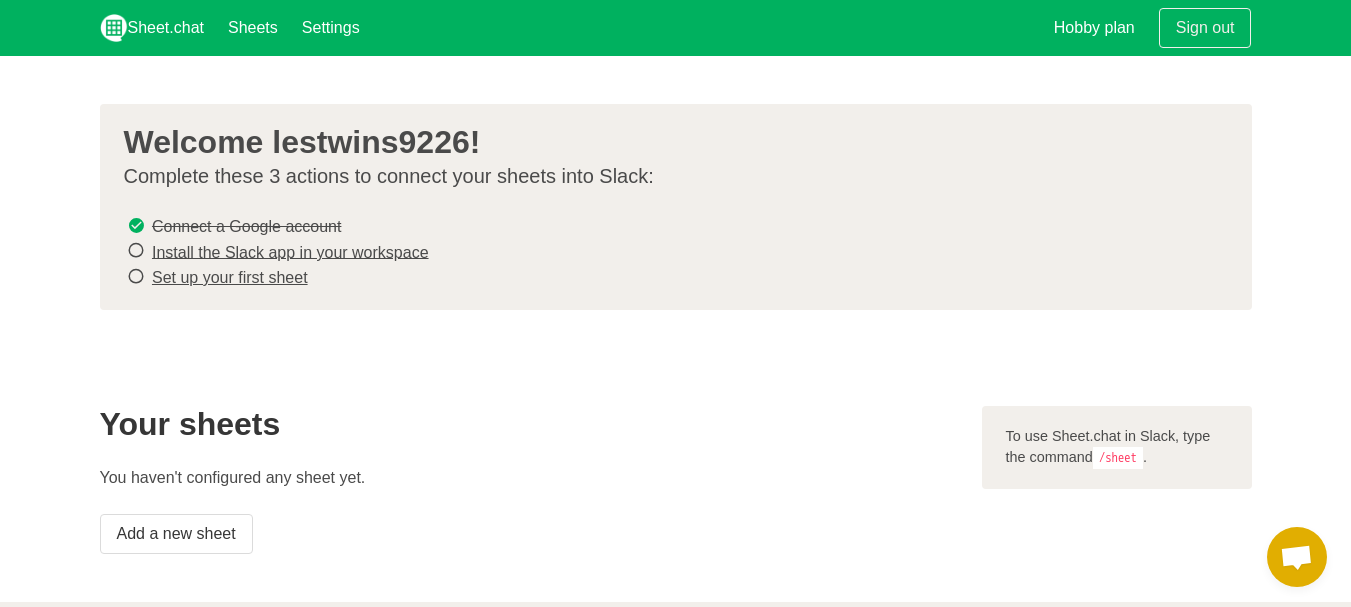click on "Install the Slack app in your workspace" at bounding box center (290, 251) 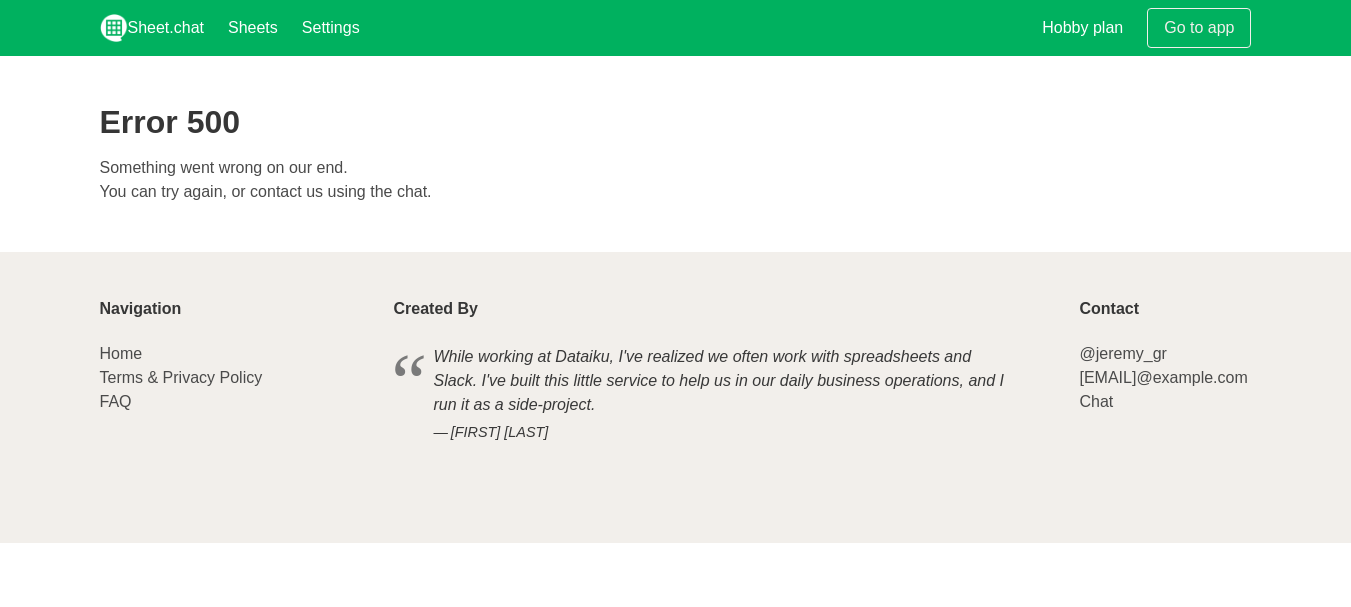 scroll, scrollTop: 0, scrollLeft: 0, axis: both 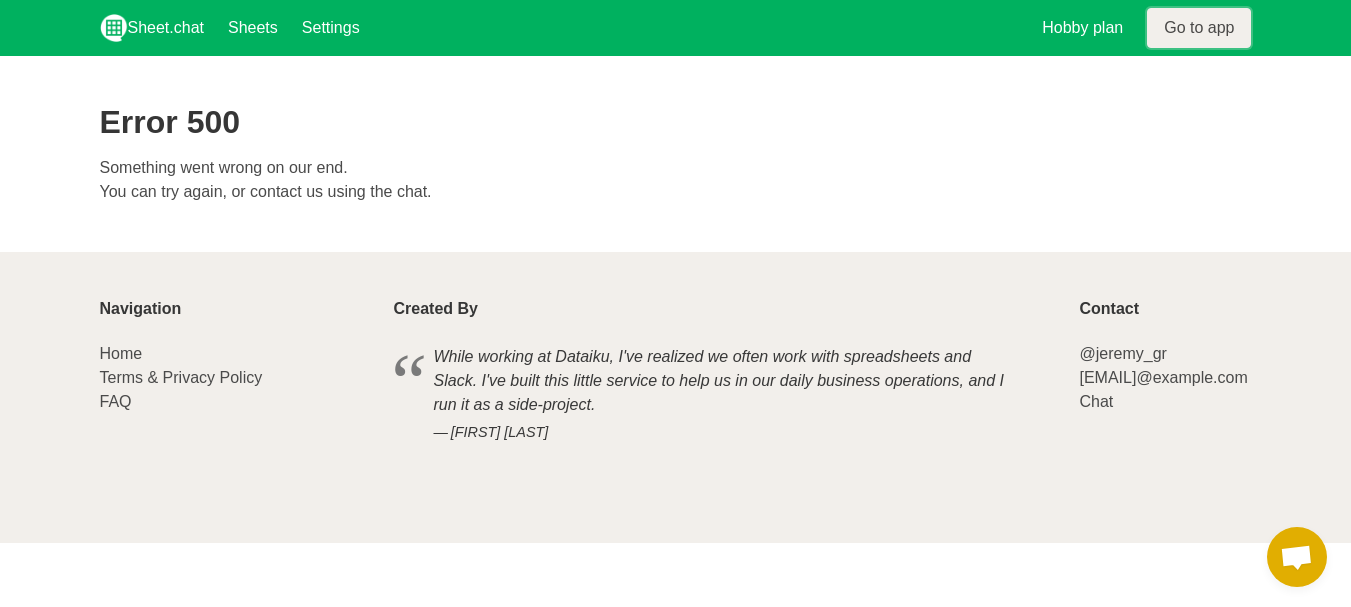 click on "Go to app" at bounding box center (1199, 28) 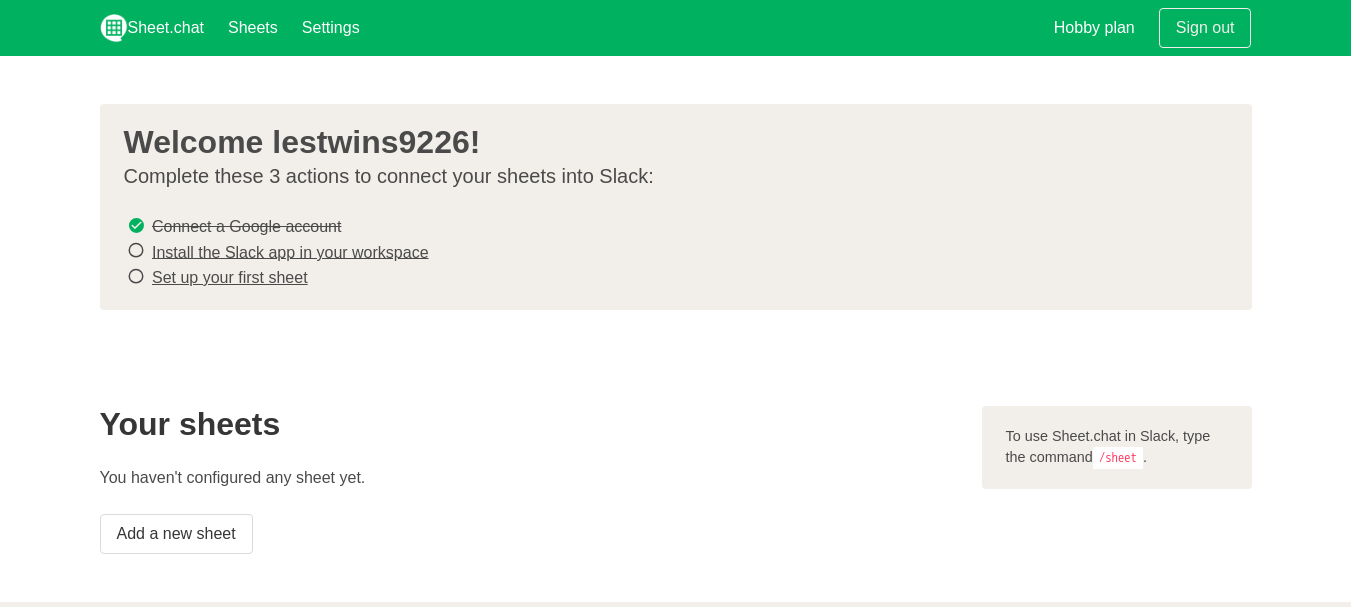 scroll, scrollTop: 0, scrollLeft: 0, axis: both 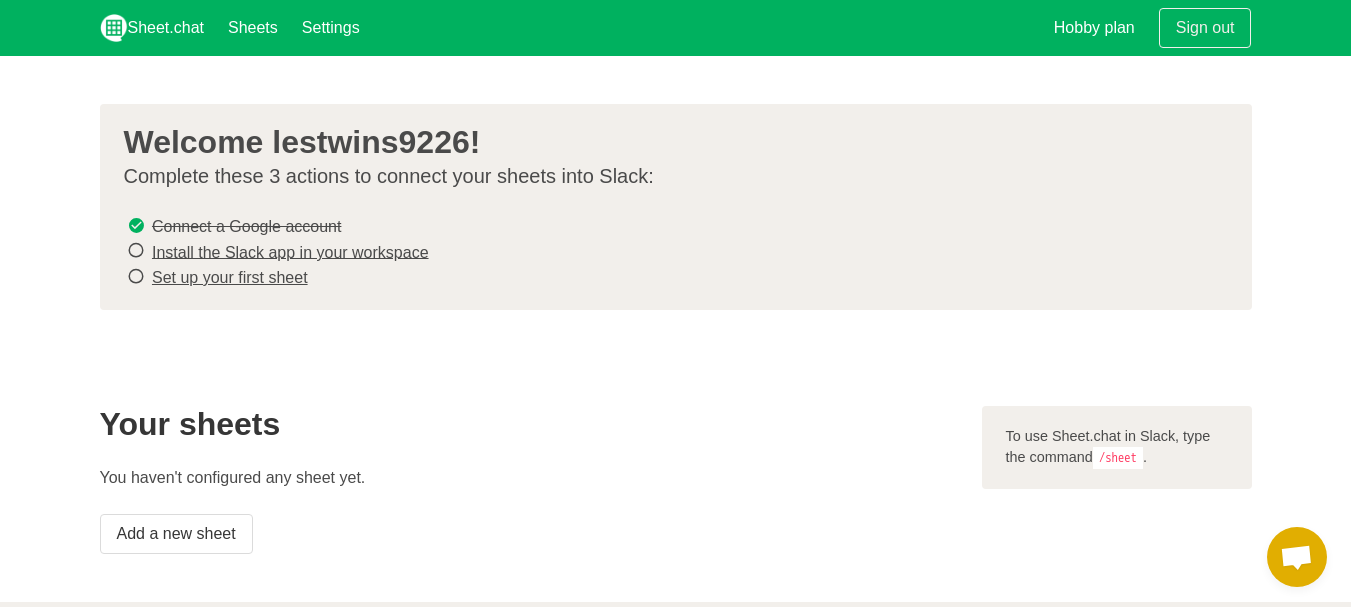click on "Install the Slack app in your workspace" at bounding box center (290, 251) 